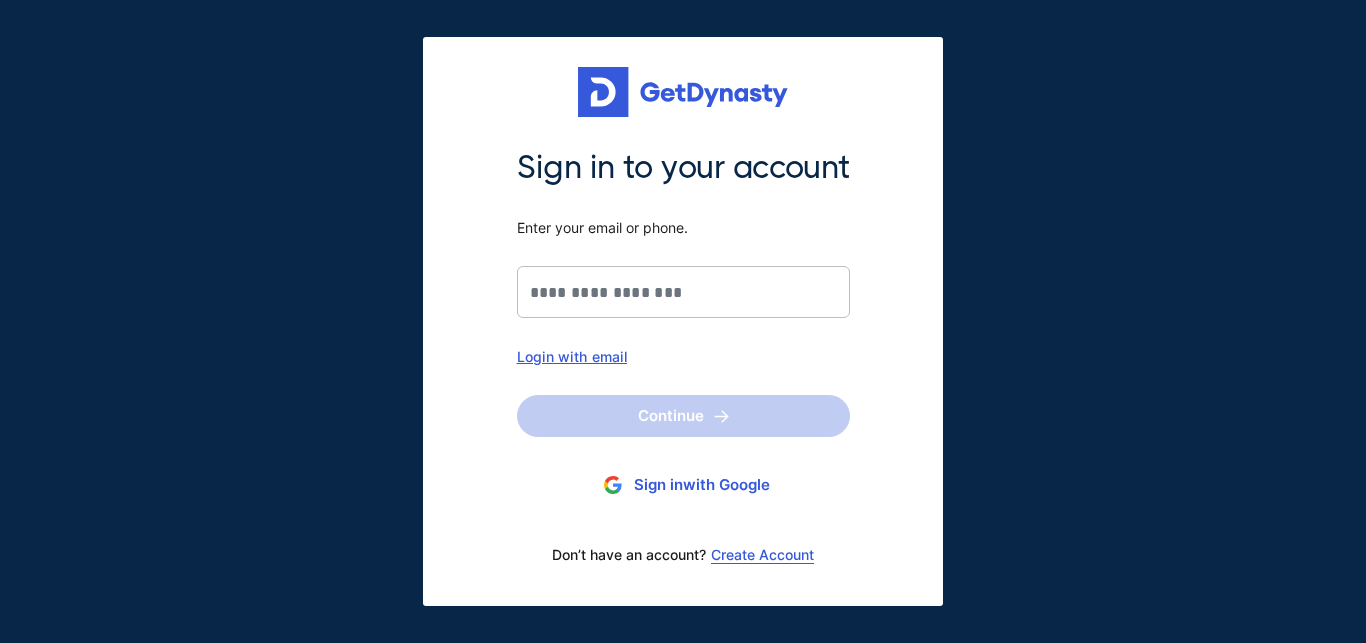 scroll, scrollTop: 0, scrollLeft: 0, axis: both 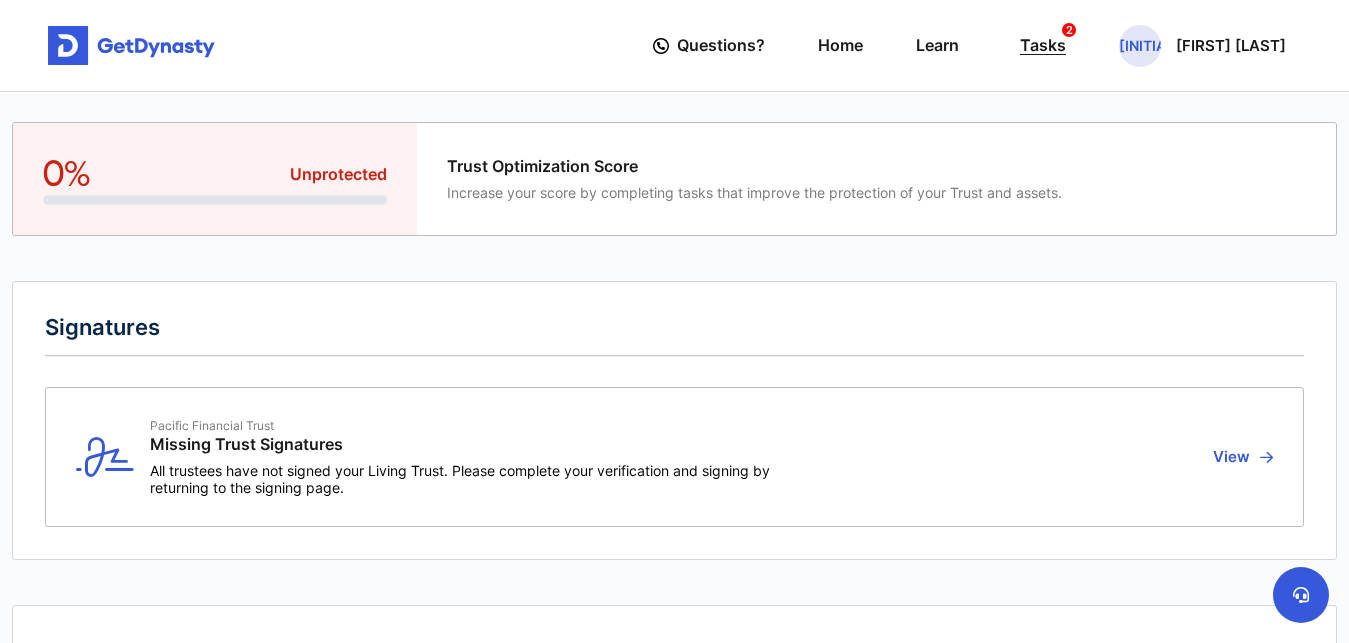 click on "Tasks 2" at bounding box center (1043, 45) 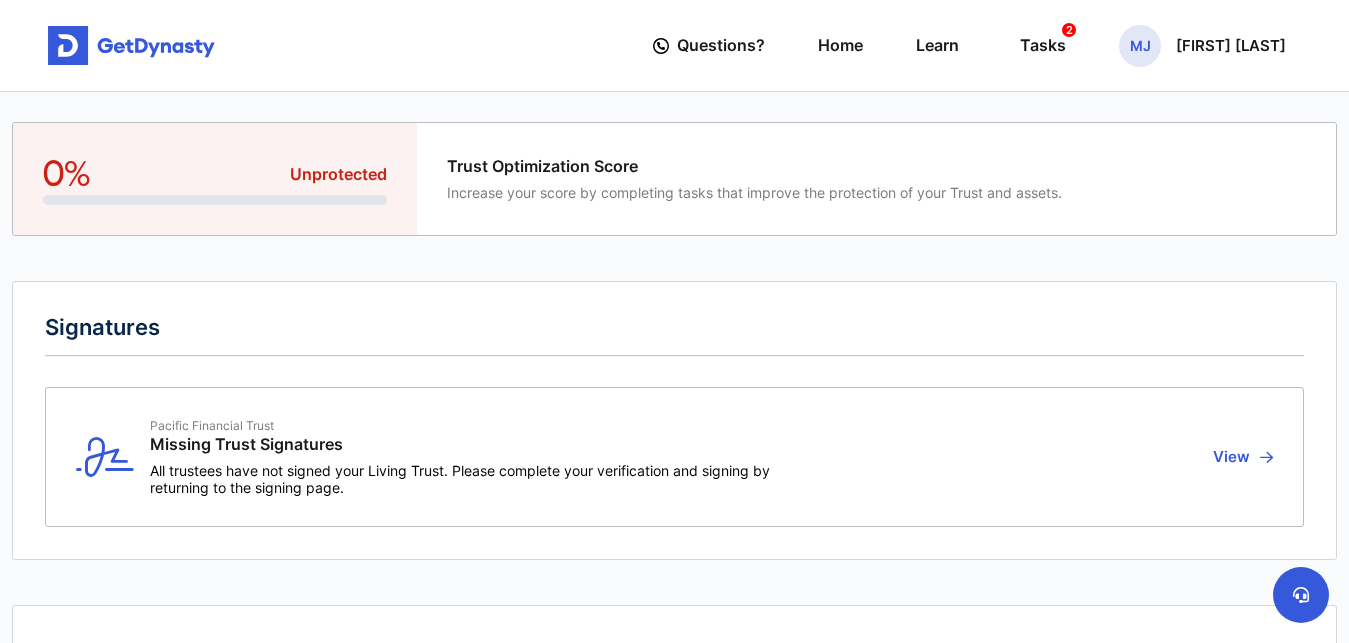 scroll, scrollTop: 0, scrollLeft: 0, axis: both 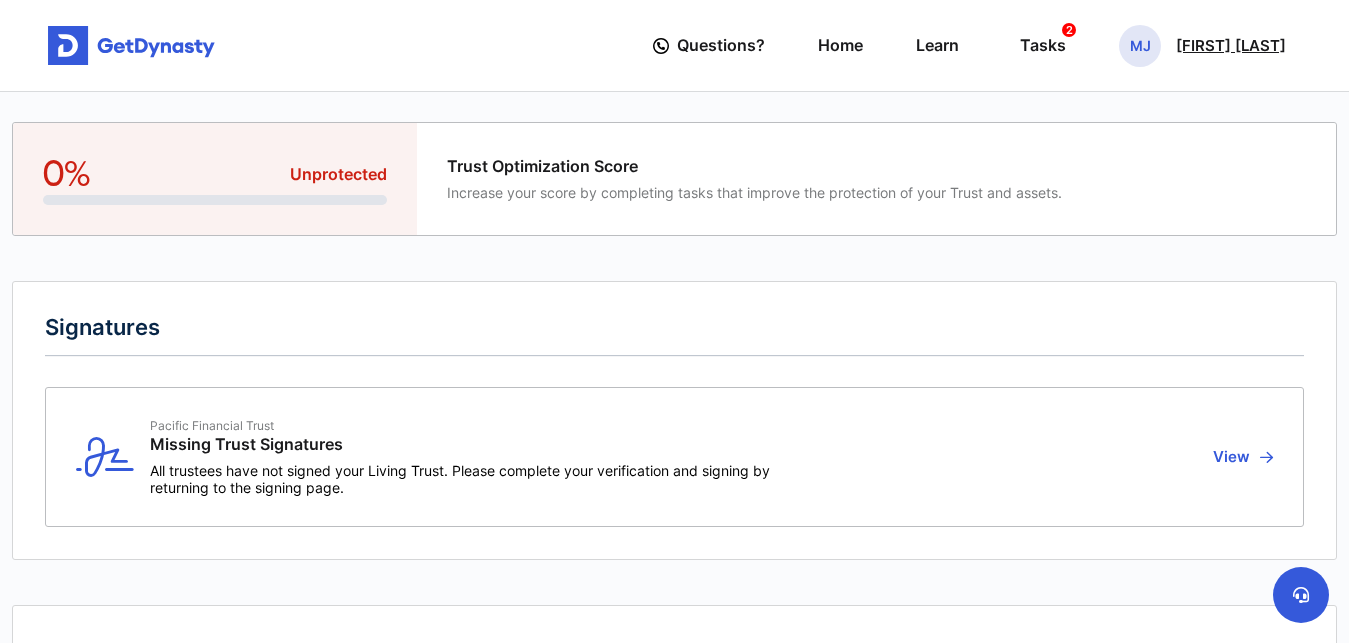click on "Matthew Johnson" at bounding box center (1231, 46) 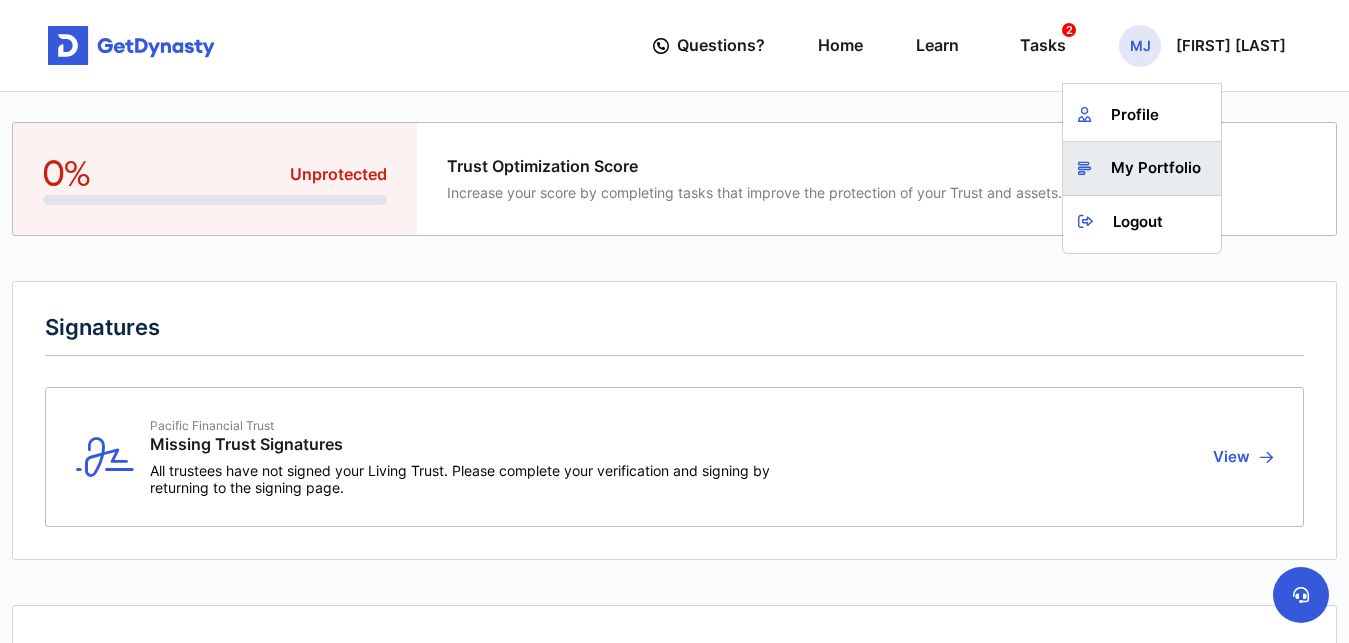 click on "My Portfolio" at bounding box center [1142, 168] 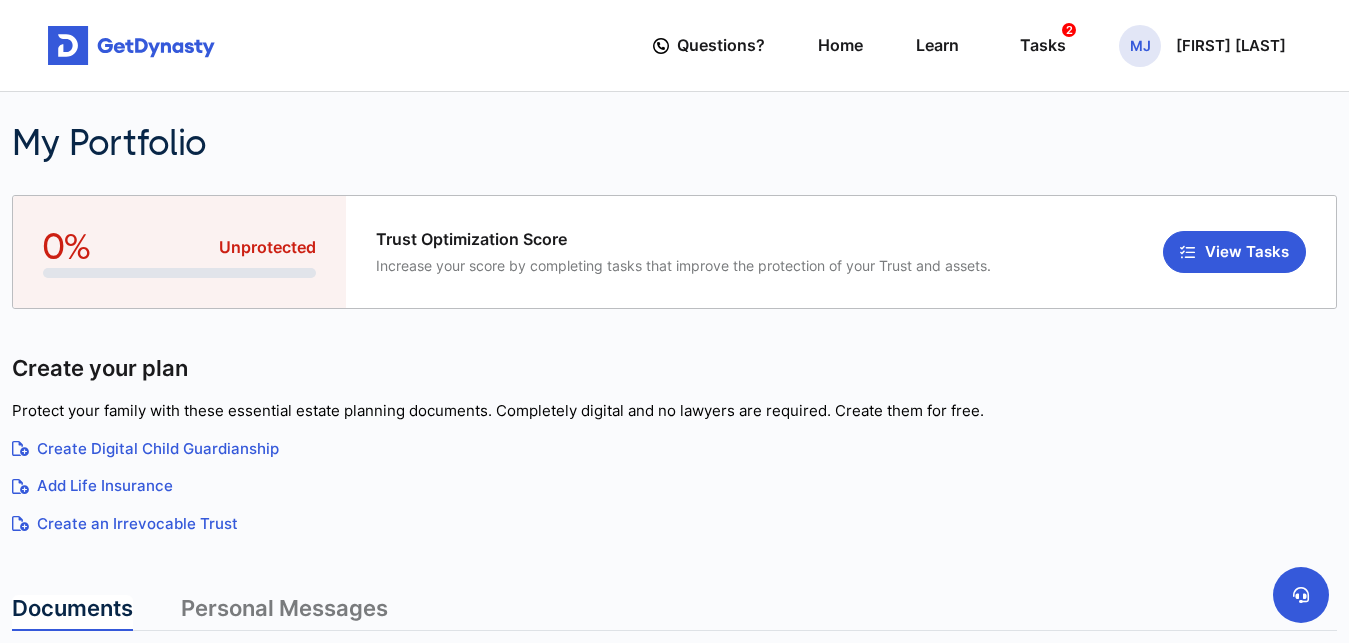 scroll, scrollTop: 0, scrollLeft: 0, axis: both 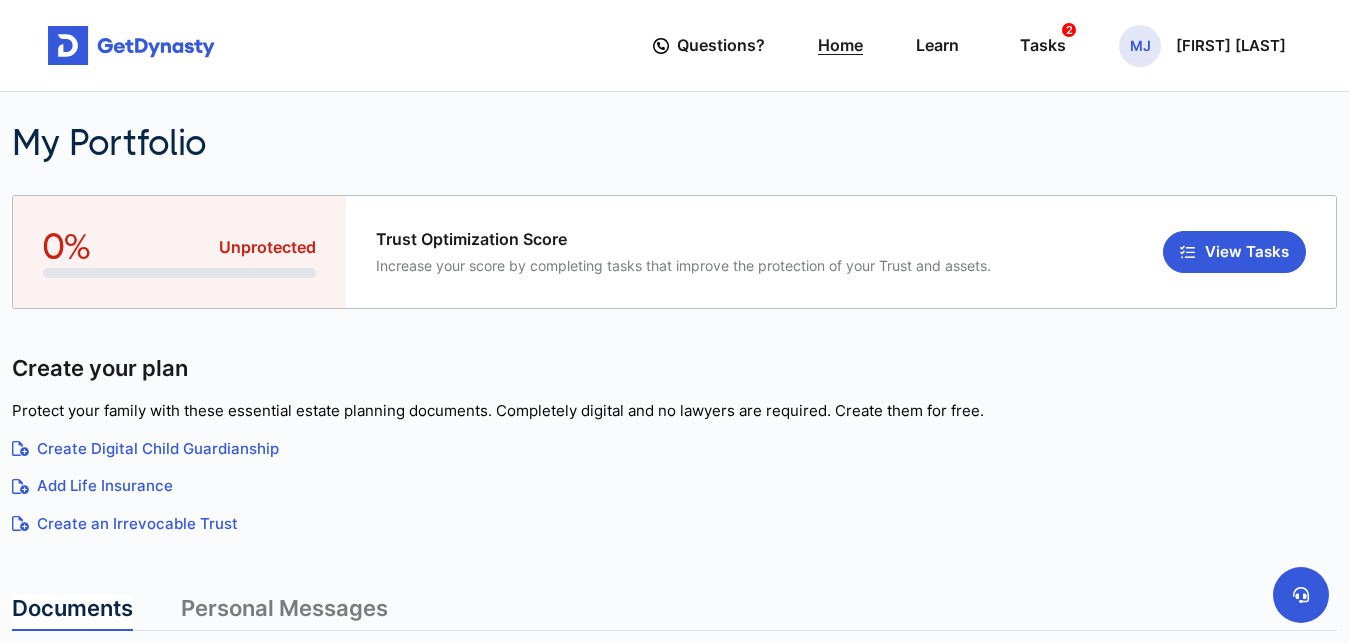 click on "Home" at bounding box center (840, 45) 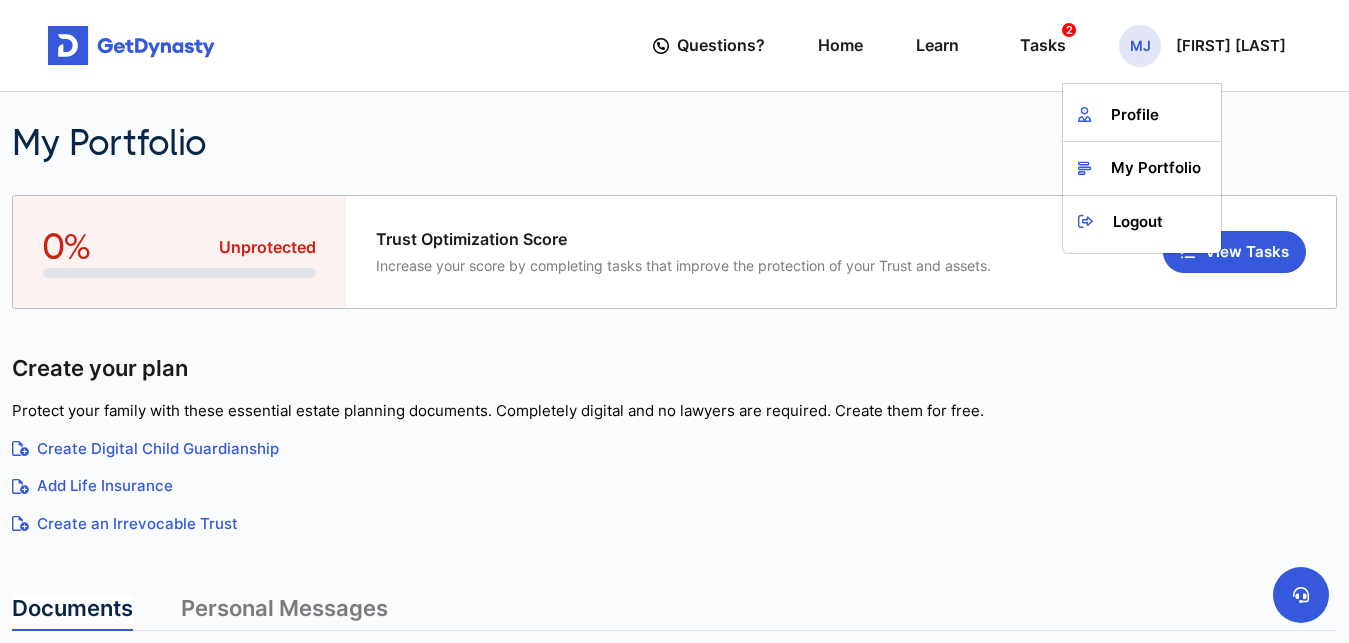 scroll, scrollTop: 0, scrollLeft: 0, axis: both 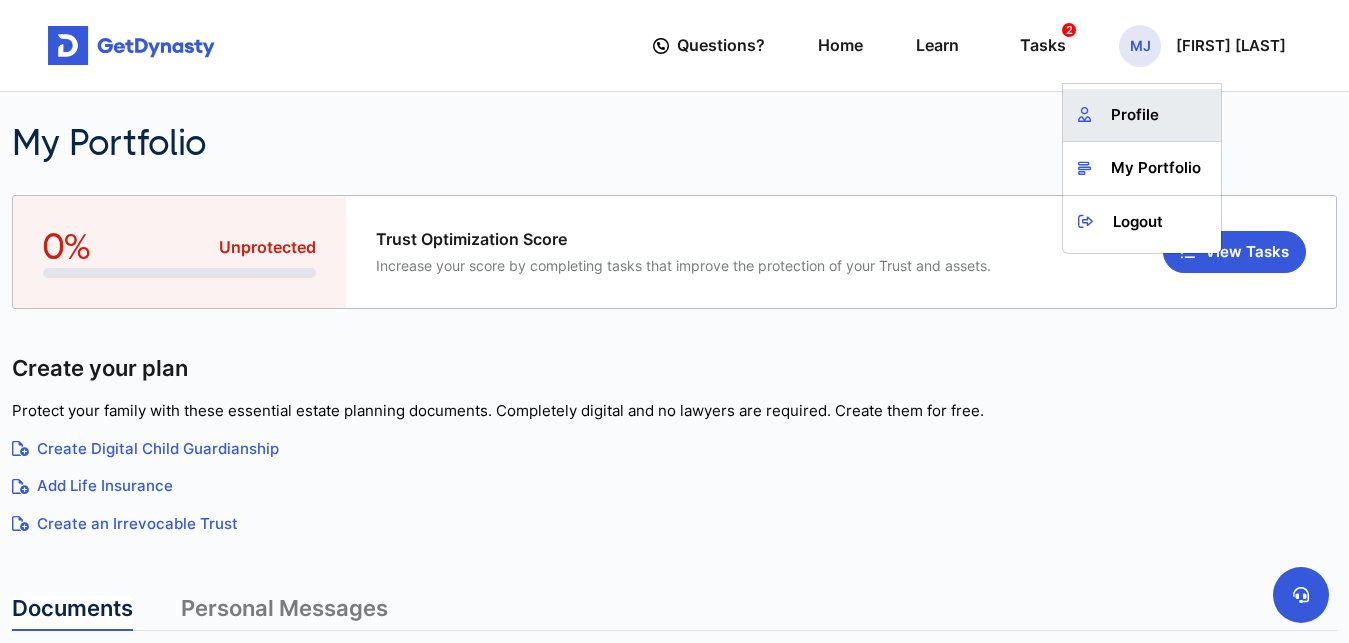 click on "Profile" at bounding box center [1142, 115] 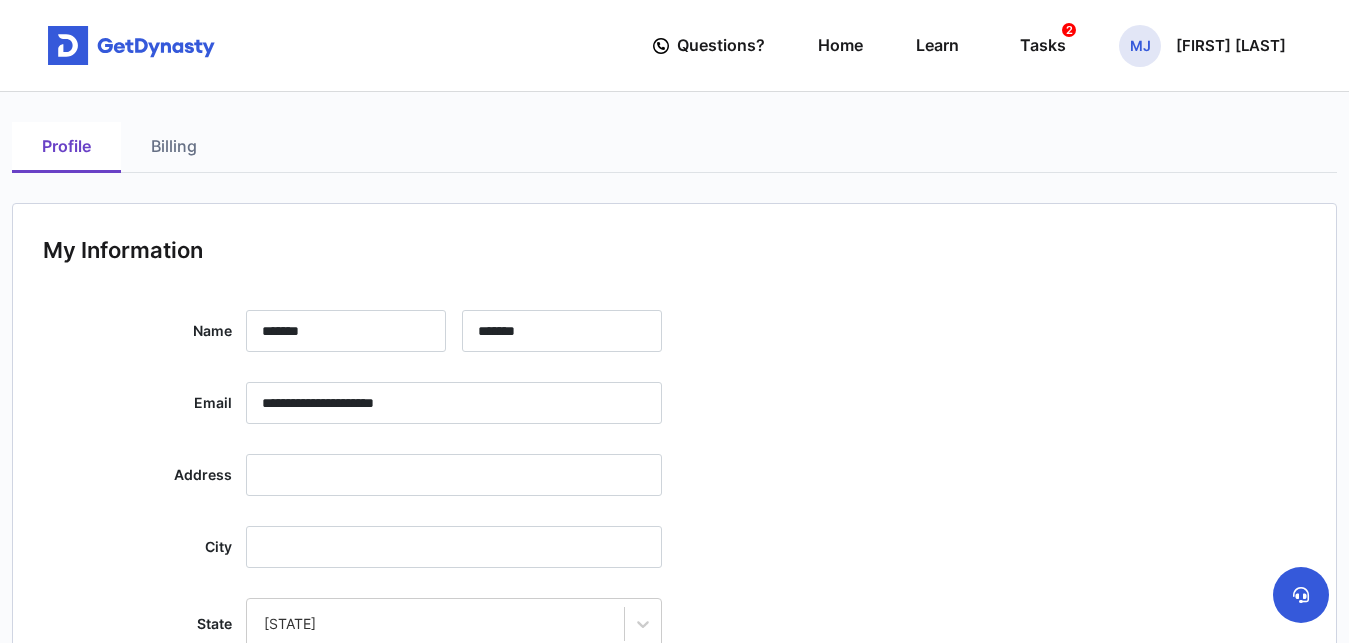 scroll, scrollTop: 0, scrollLeft: 0, axis: both 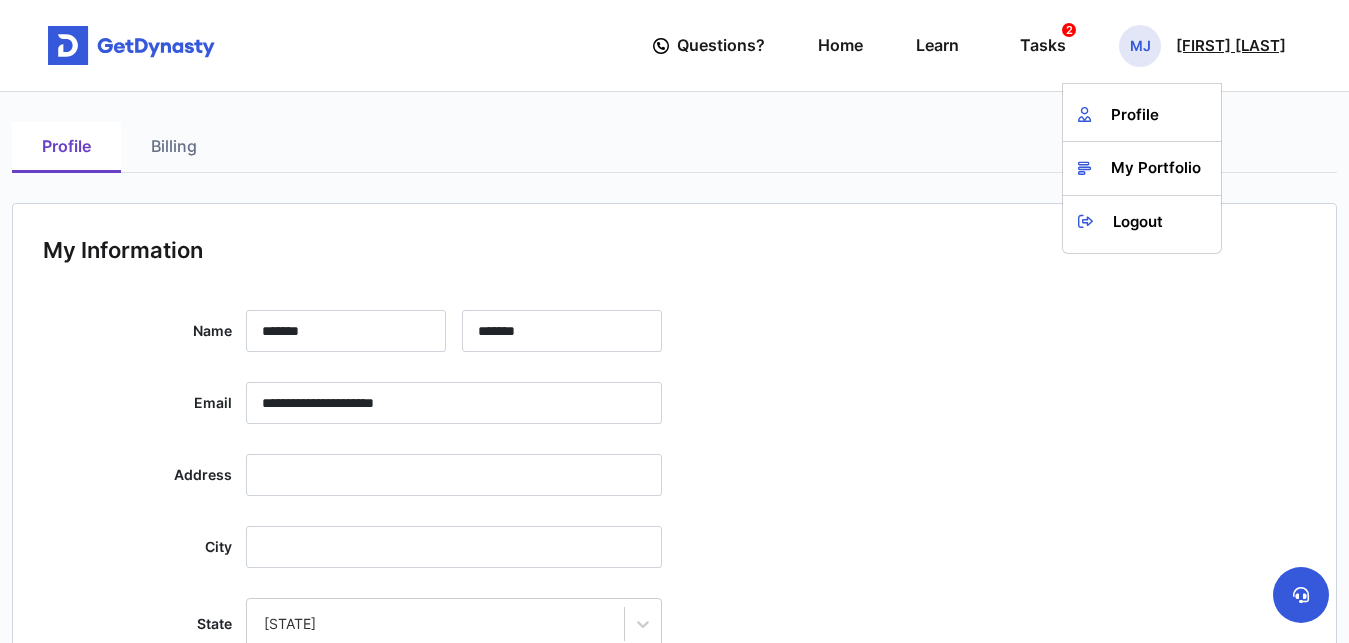 click on "[FIRST] [LAST]" at bounding box center (1231, 46) 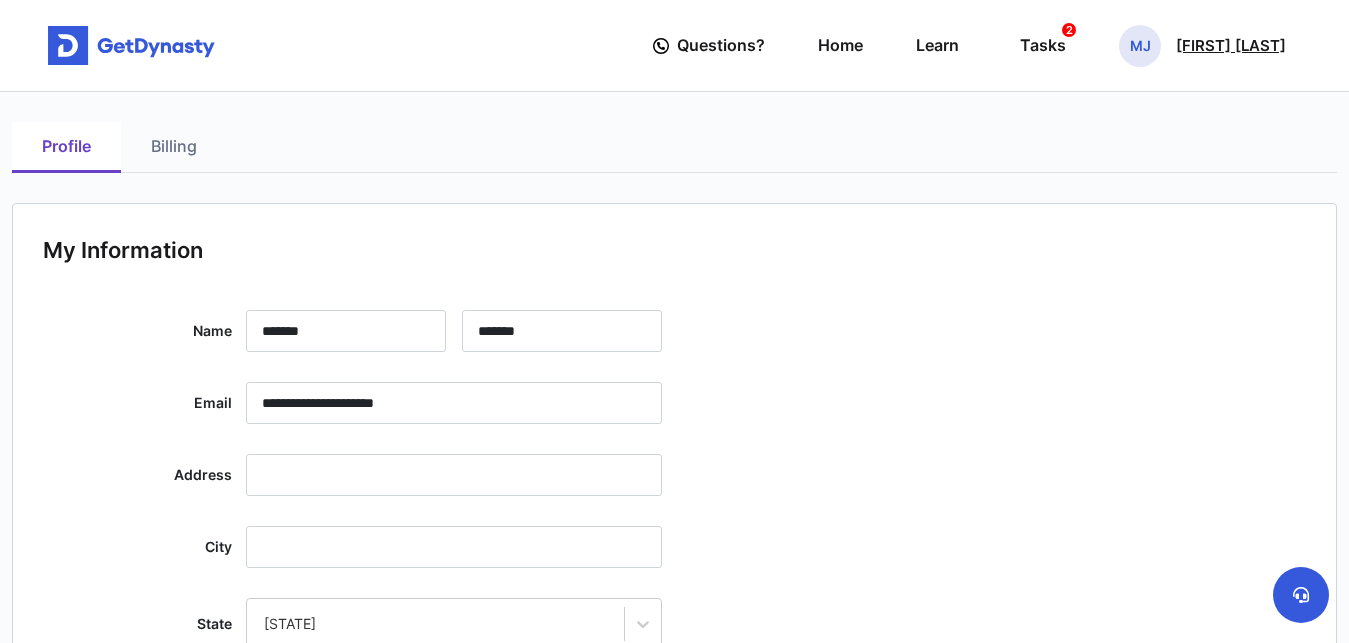 click on "[FIRST] [LAST]" at bounding box center [1231, 46] 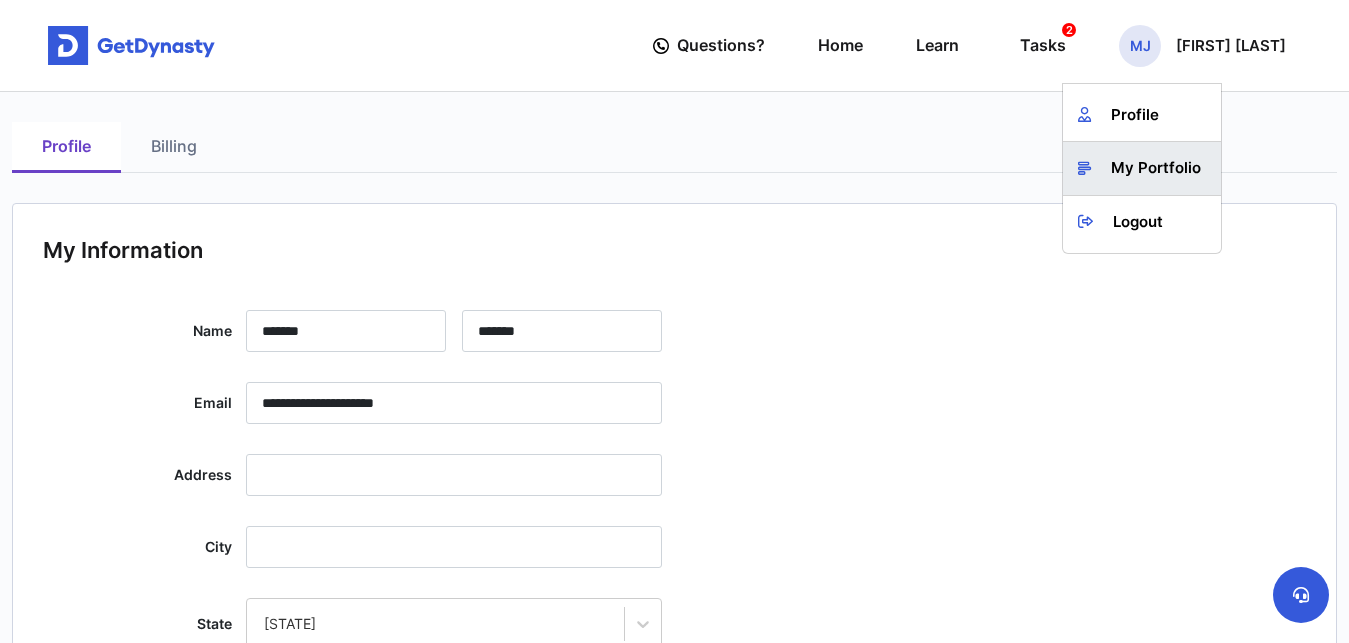 click on "My Portfolio" at bounding box center (1142, 168) 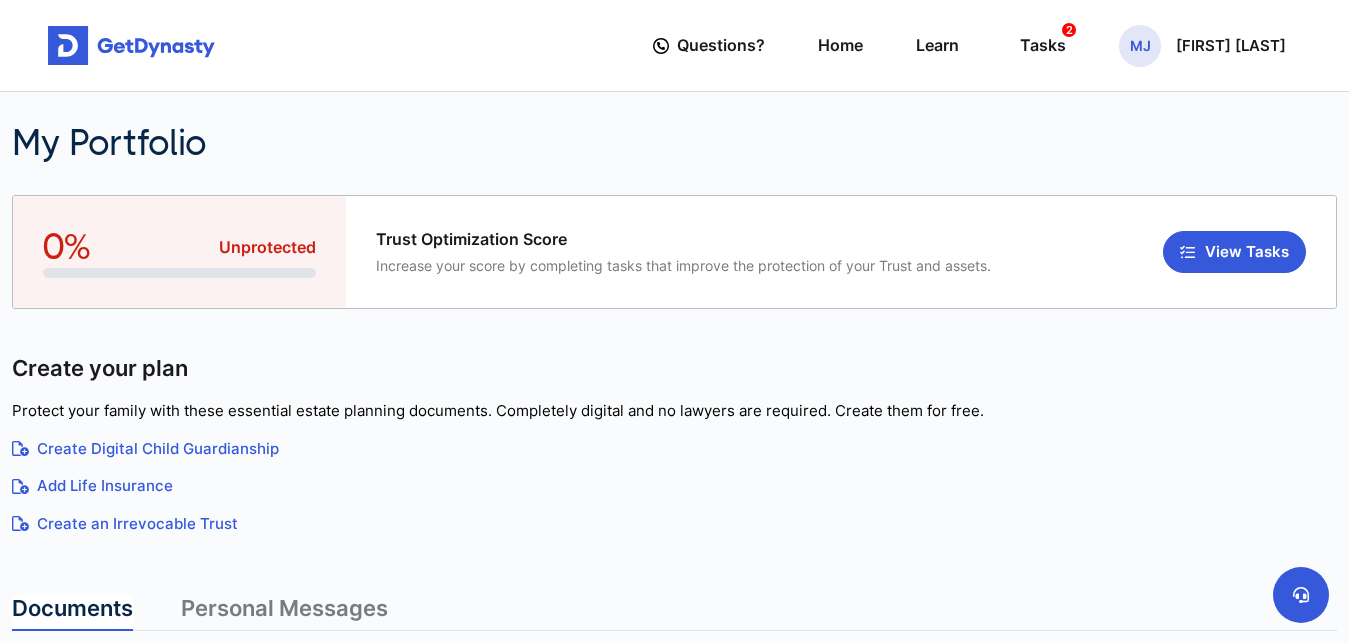 scroll, scrollTop: 0, scrollLeft: 0, axis: both 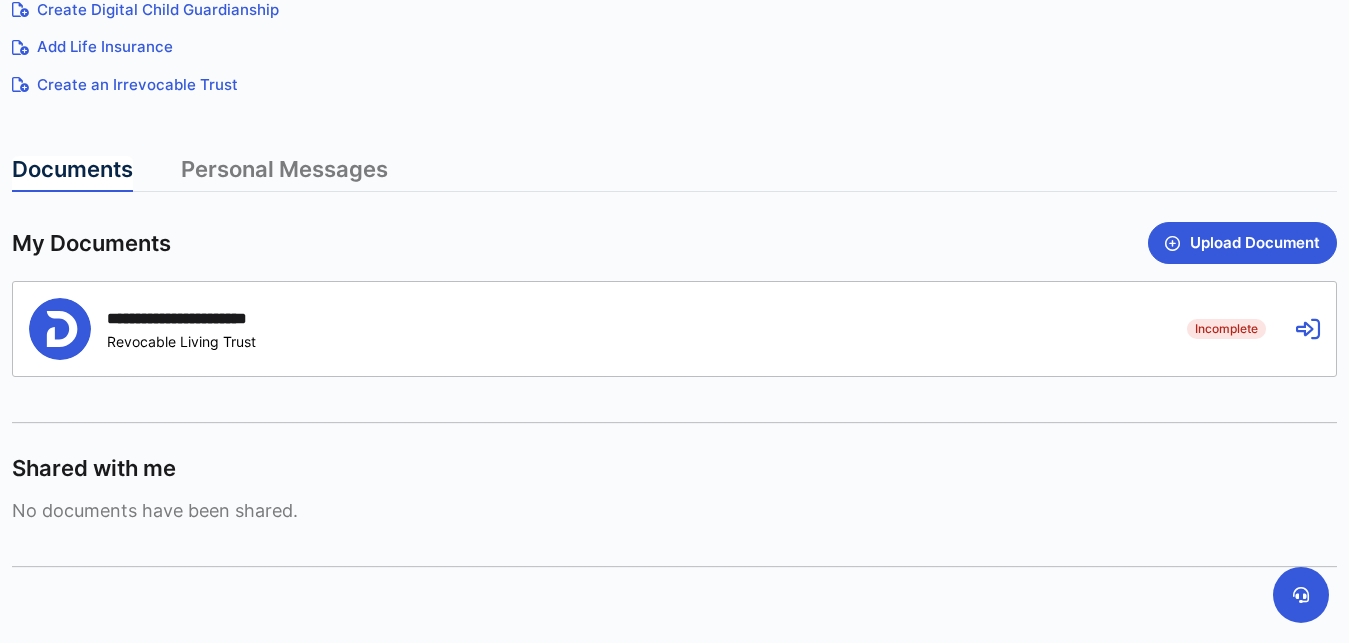 click at bounding box center [1308, 329] 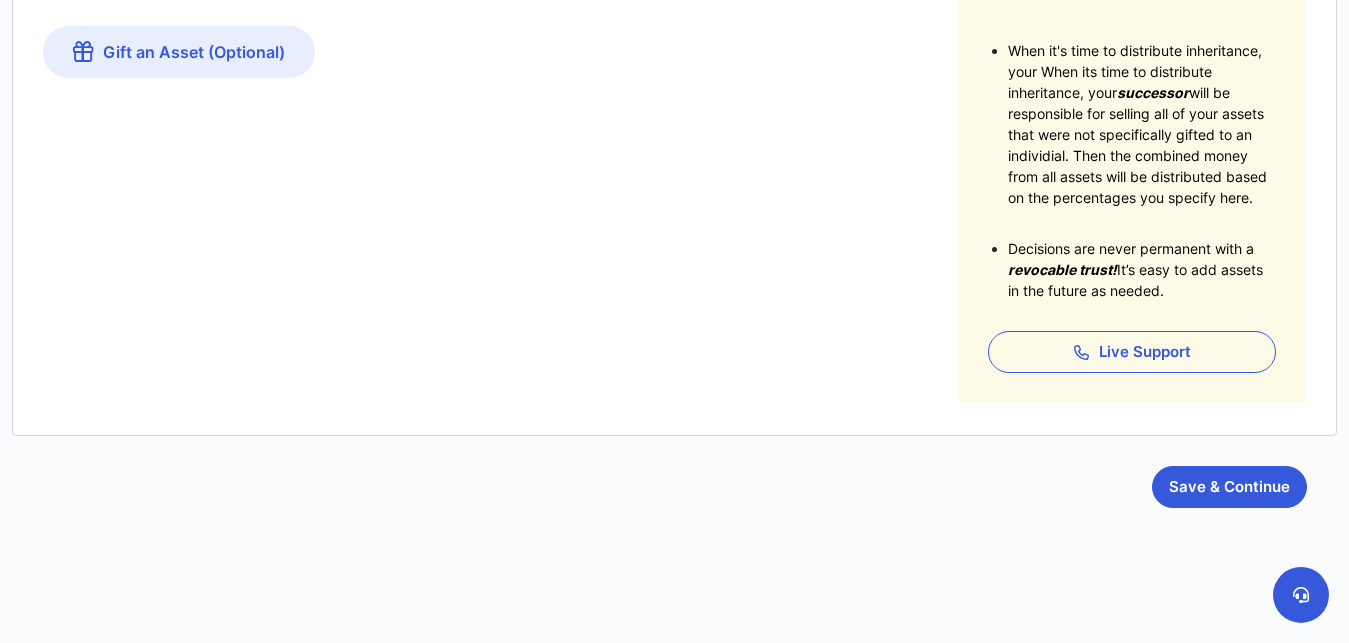 scroll, scrollTop: 0, scrollLeft: 0, axis: both 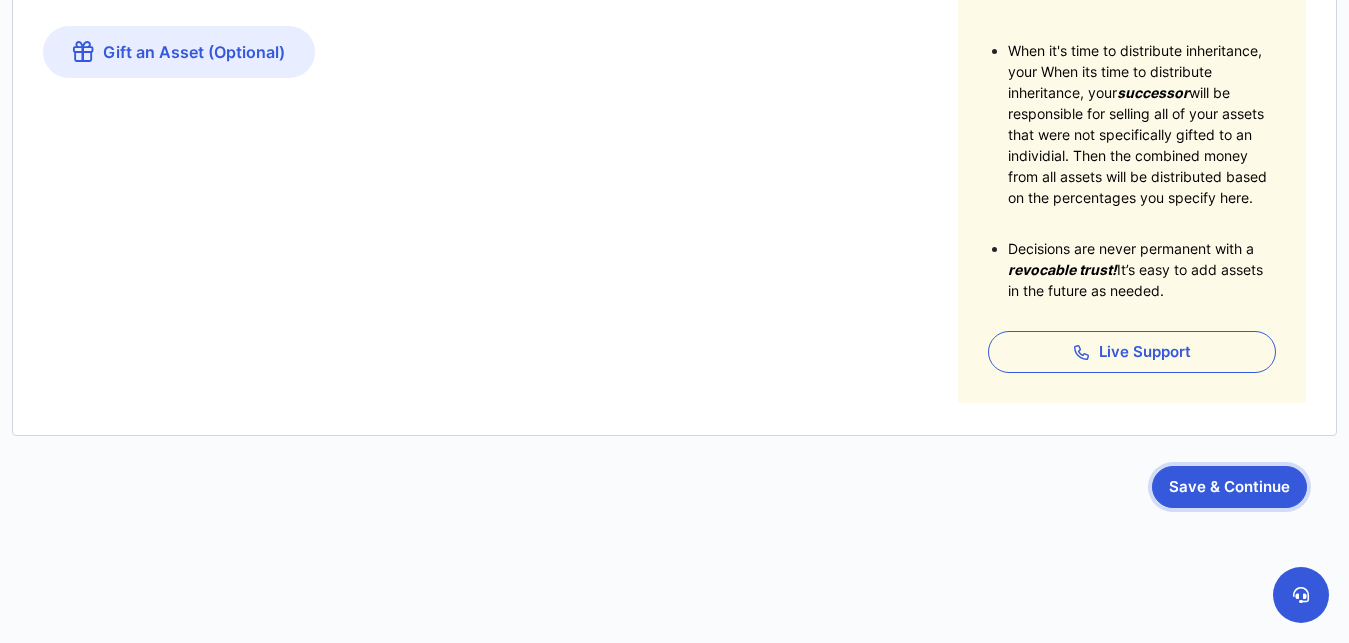 click on "Save & Continue" at bounding box center [1229, 487] 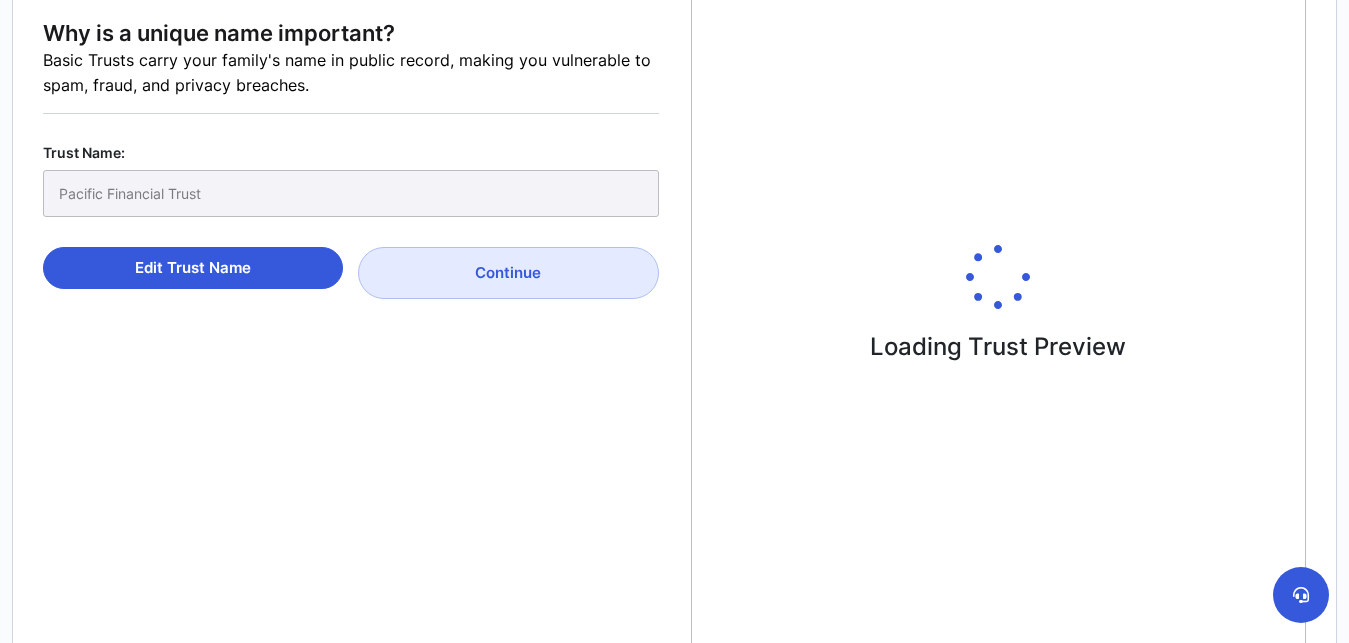 scroll, scrollTop: 0, scrollLeft: 0, axis: both 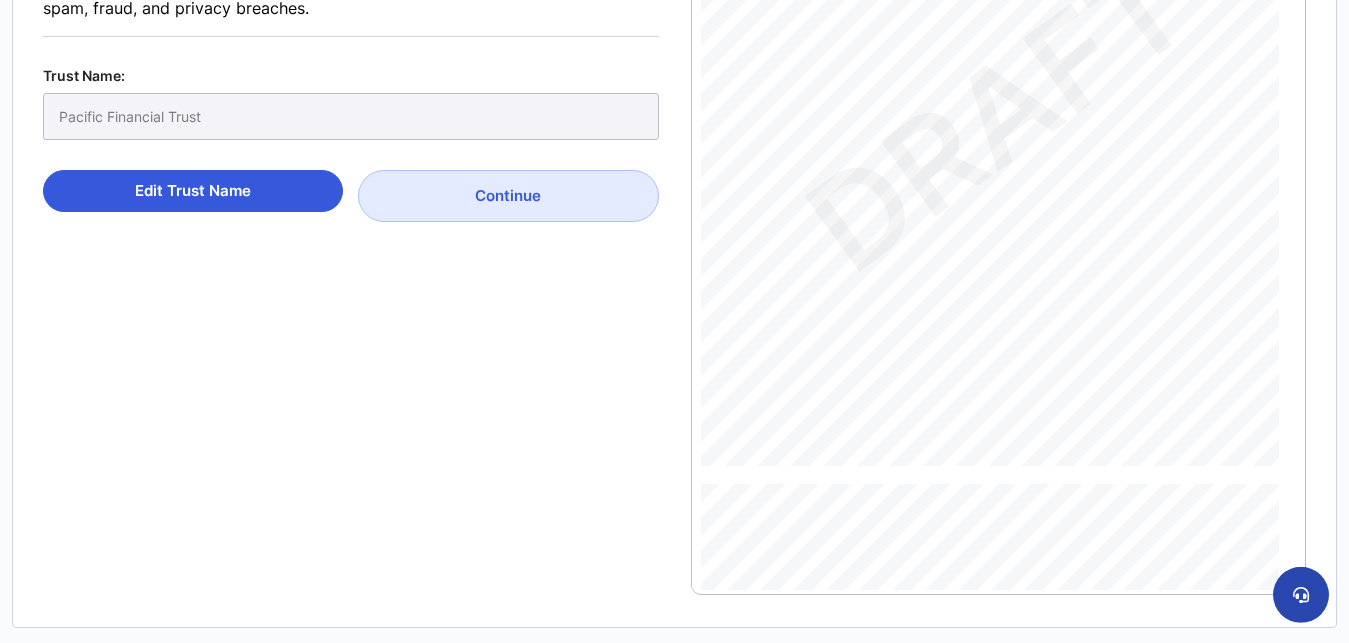 click at bounding box center (1301, 595) 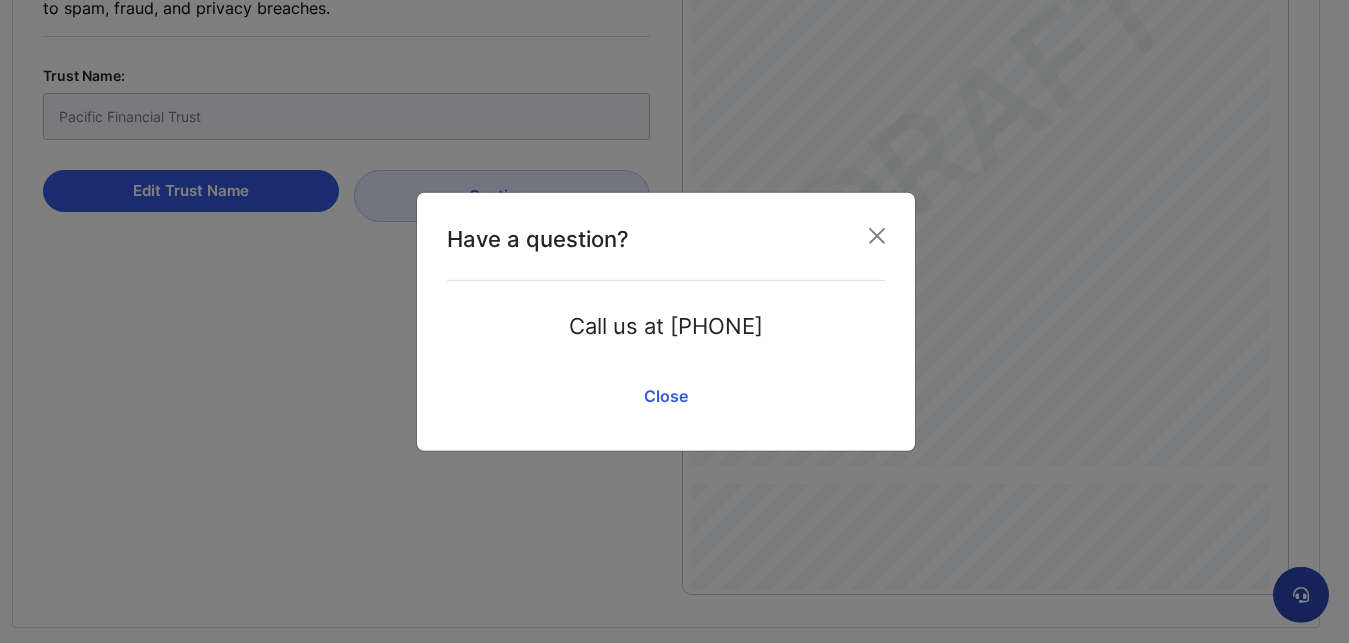 scroll, scrollTop: 26779, scrollLeft: 0, axis: vertical 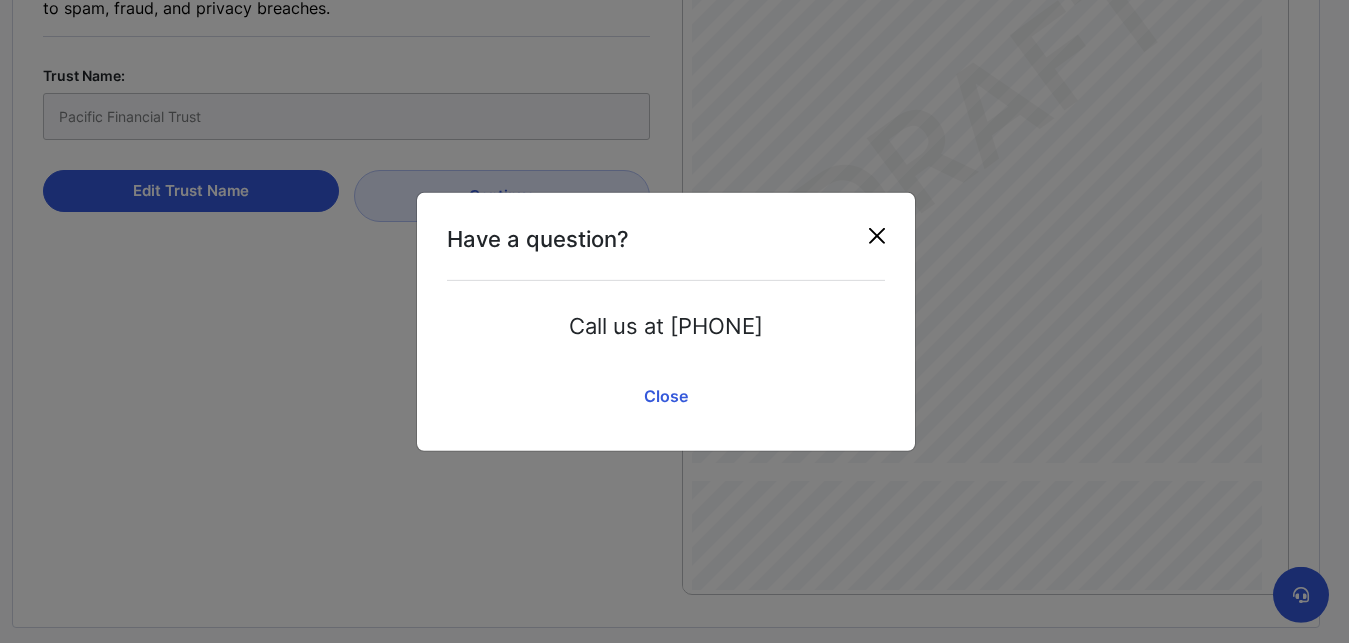click at bounding box center (877, 236) 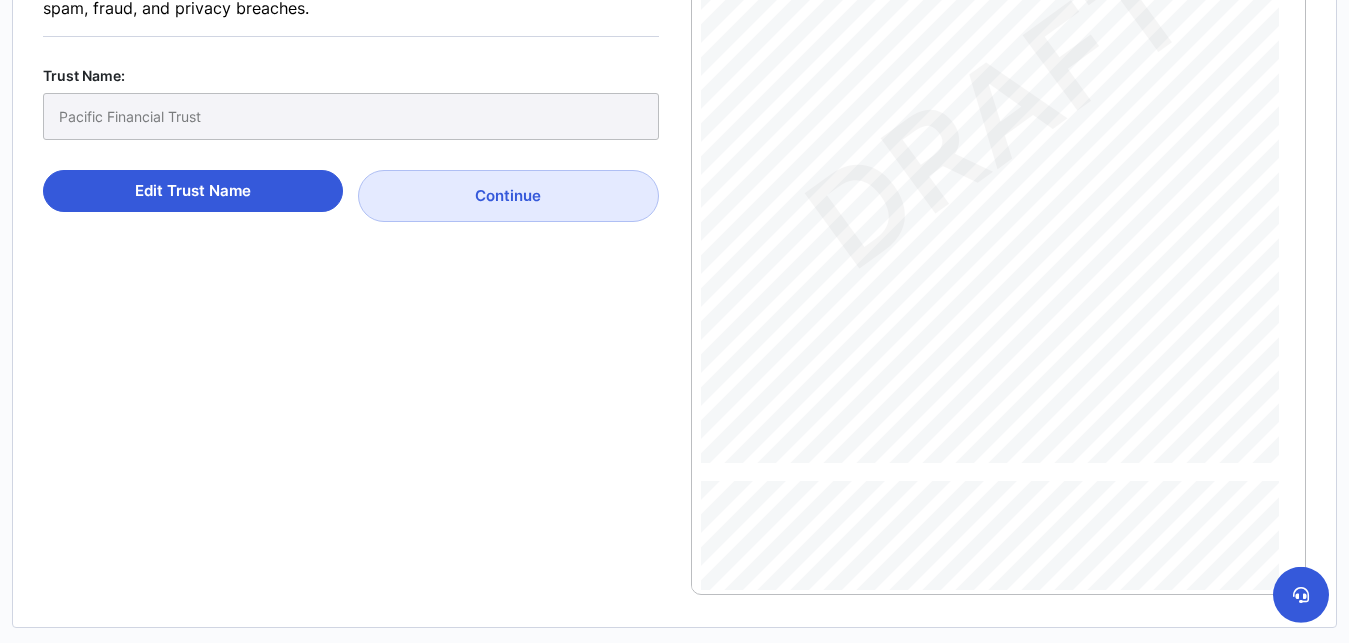scroll, scrollTop: 26776, scrollLeft: 0, axis: vertical 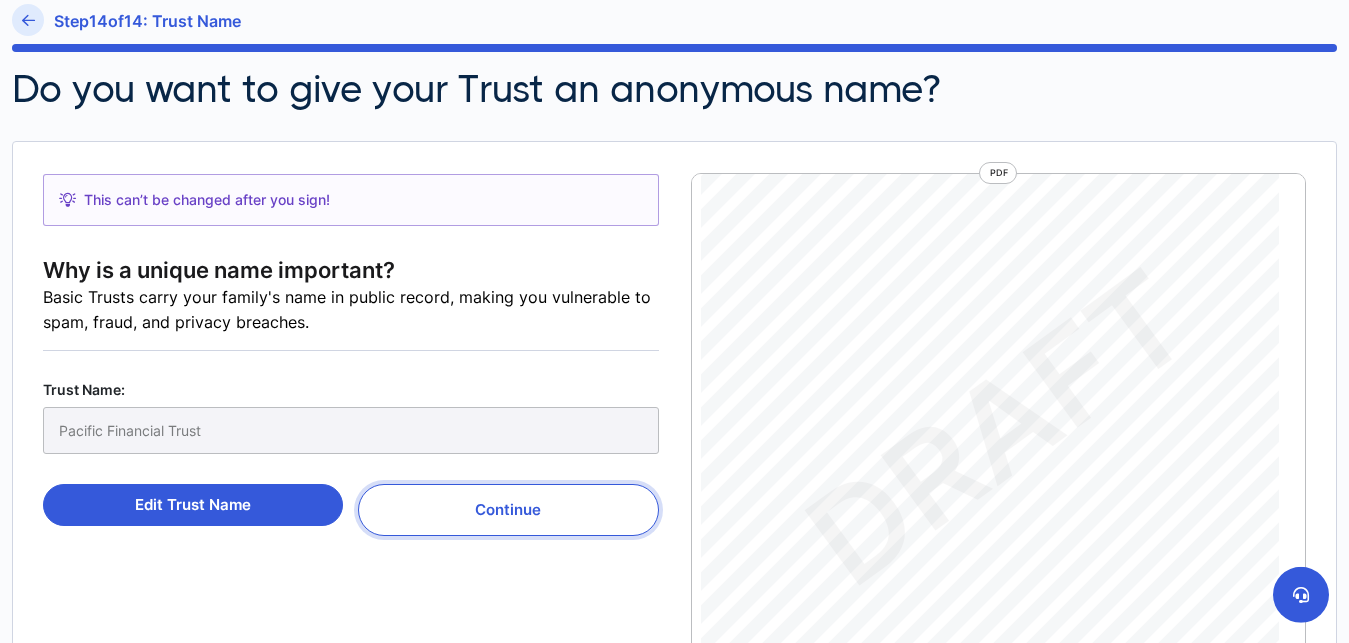 click on "Continue" at bounding box center [508, 510] 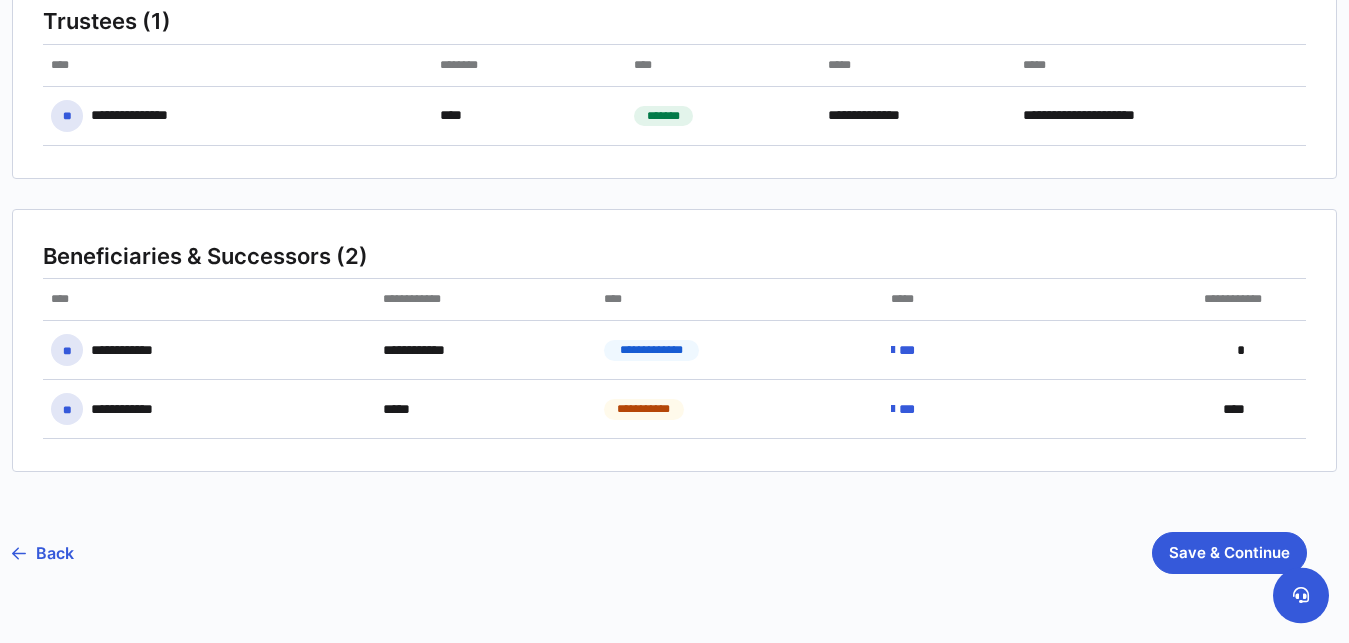 scroll, scrollTop: 372, scrollLeft: 0, axis: vertical 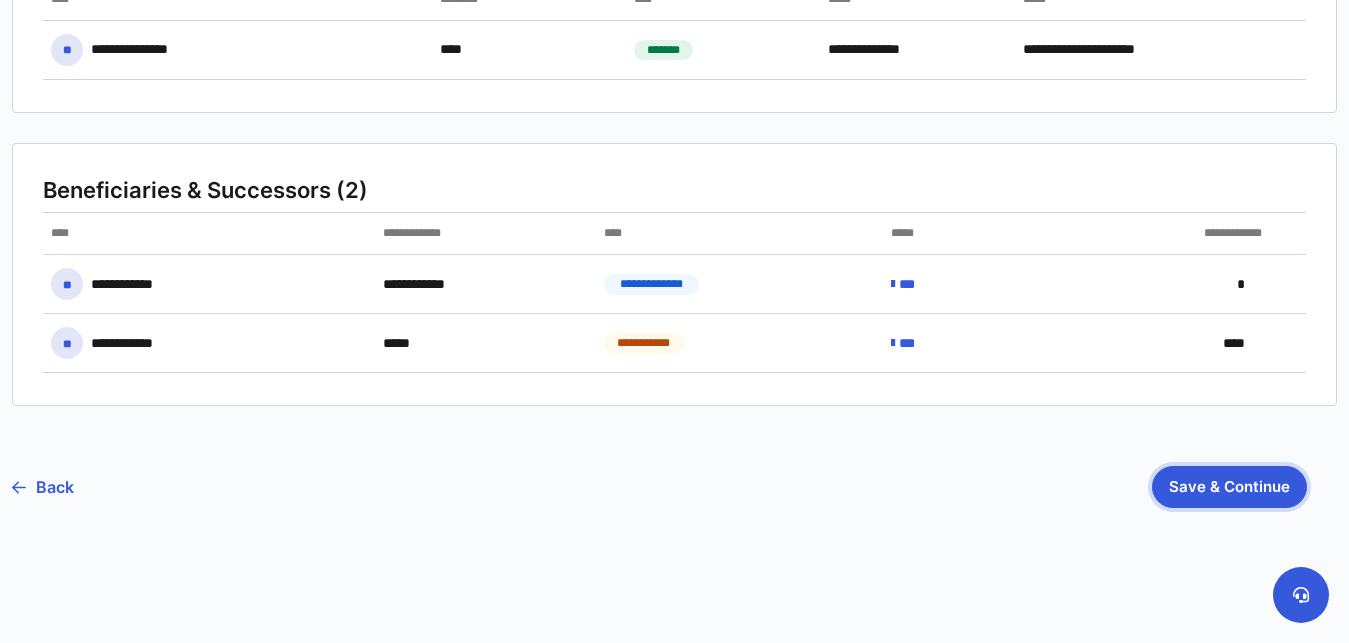 click on "Save & Continue" at bounding box center [1229, 487] 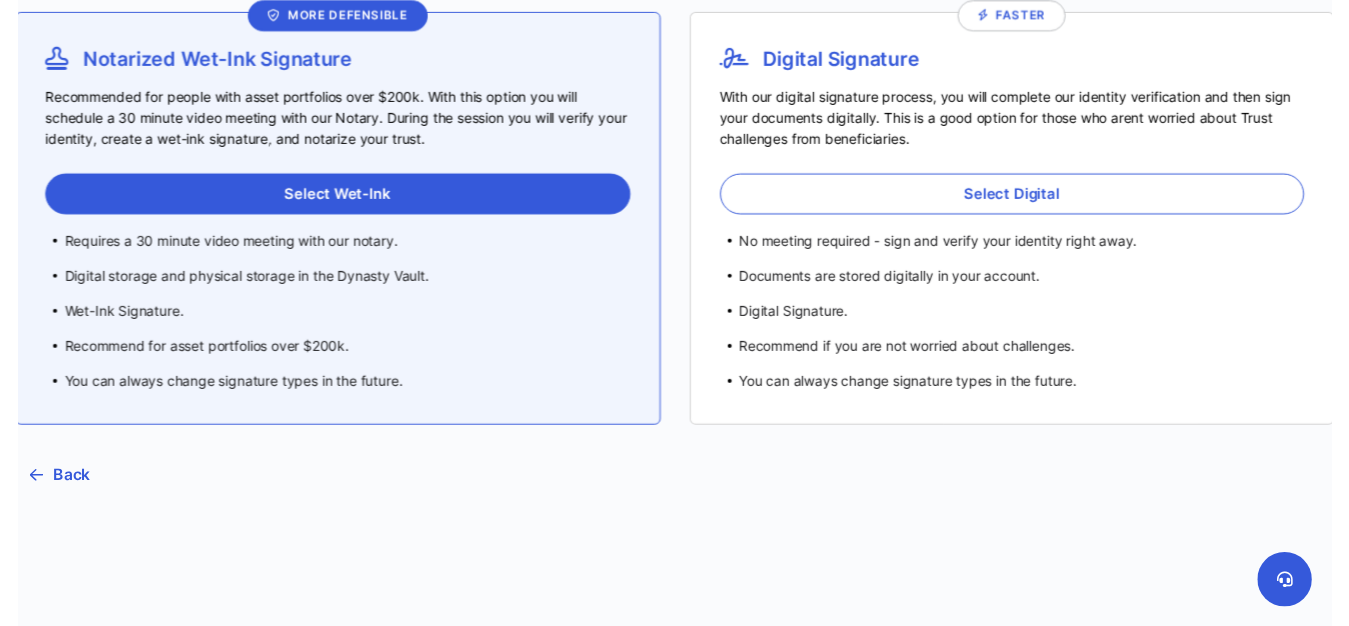scroll, scrollTop: 0, scrollLeft: 0, axis: both 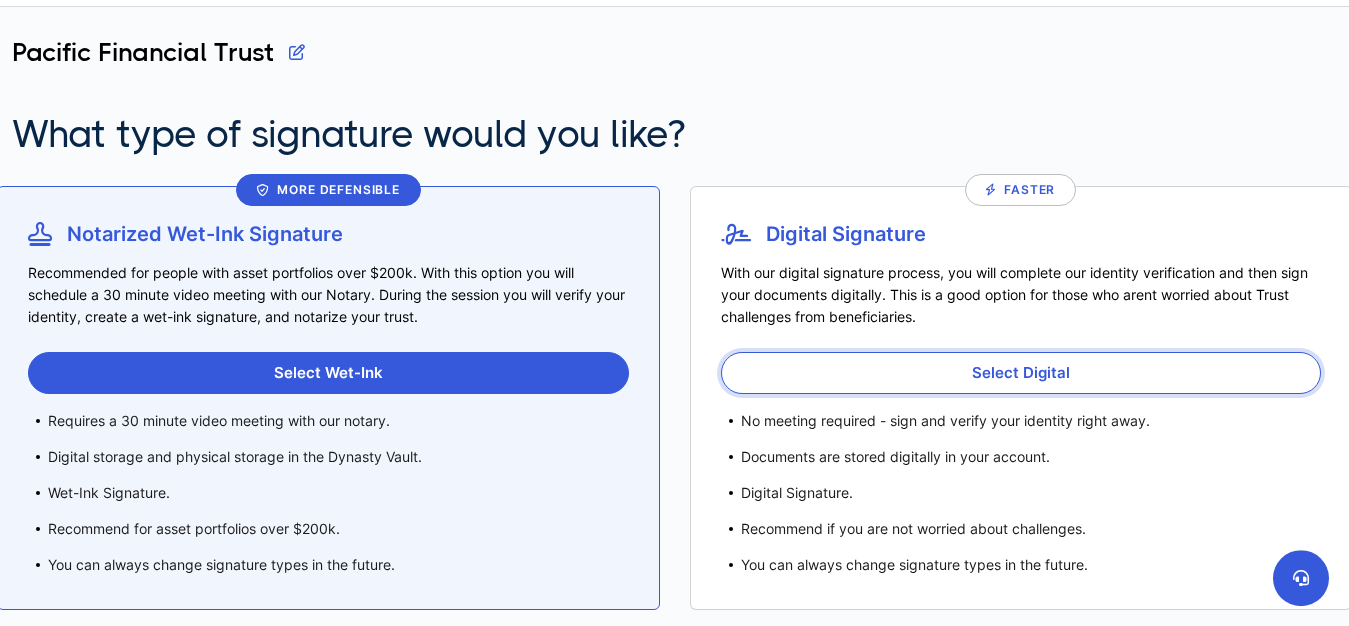 click on "Select Digital" at bounding box center (1021, 373) 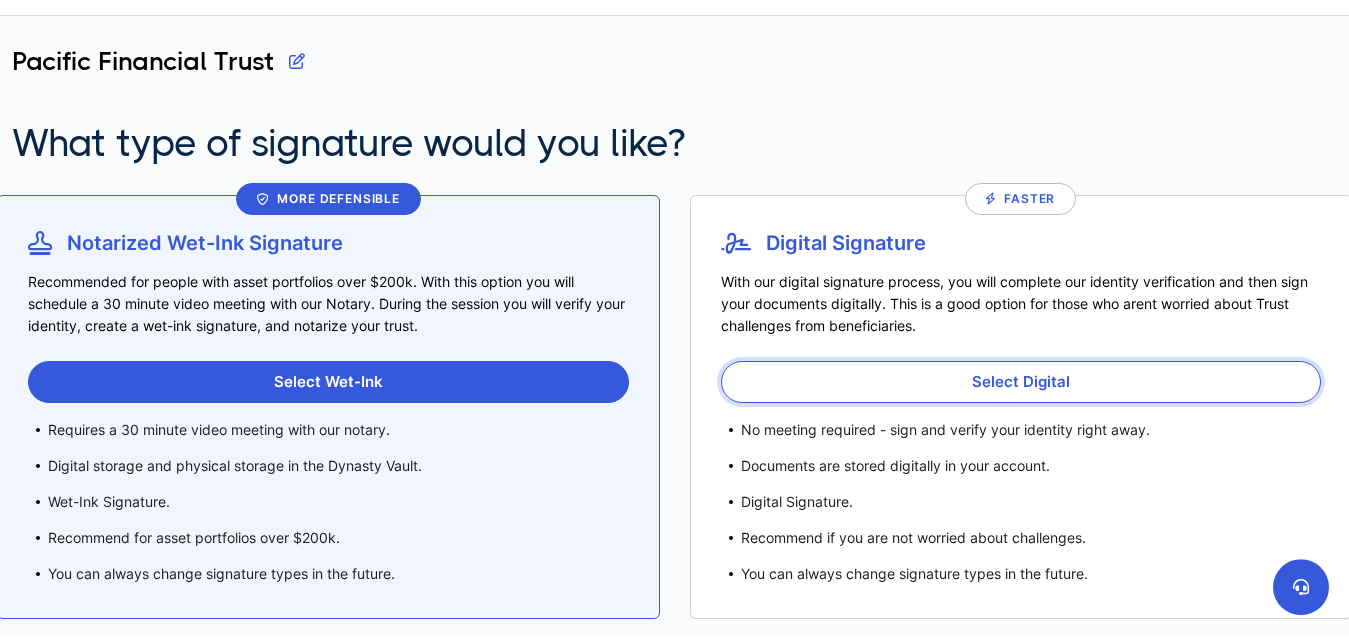 scroll, scrollTop: 0, scrollLeft: 0, axis: both 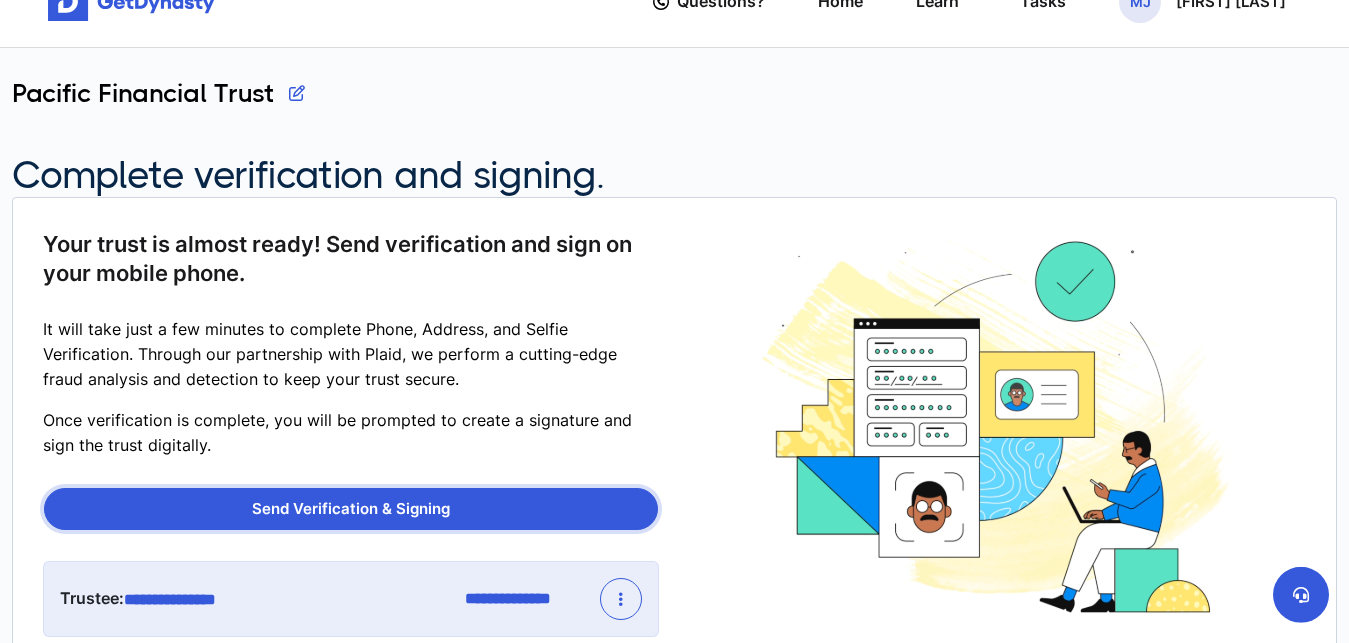 click on "Send Verification & Signing" at bounding box center [351, 509] 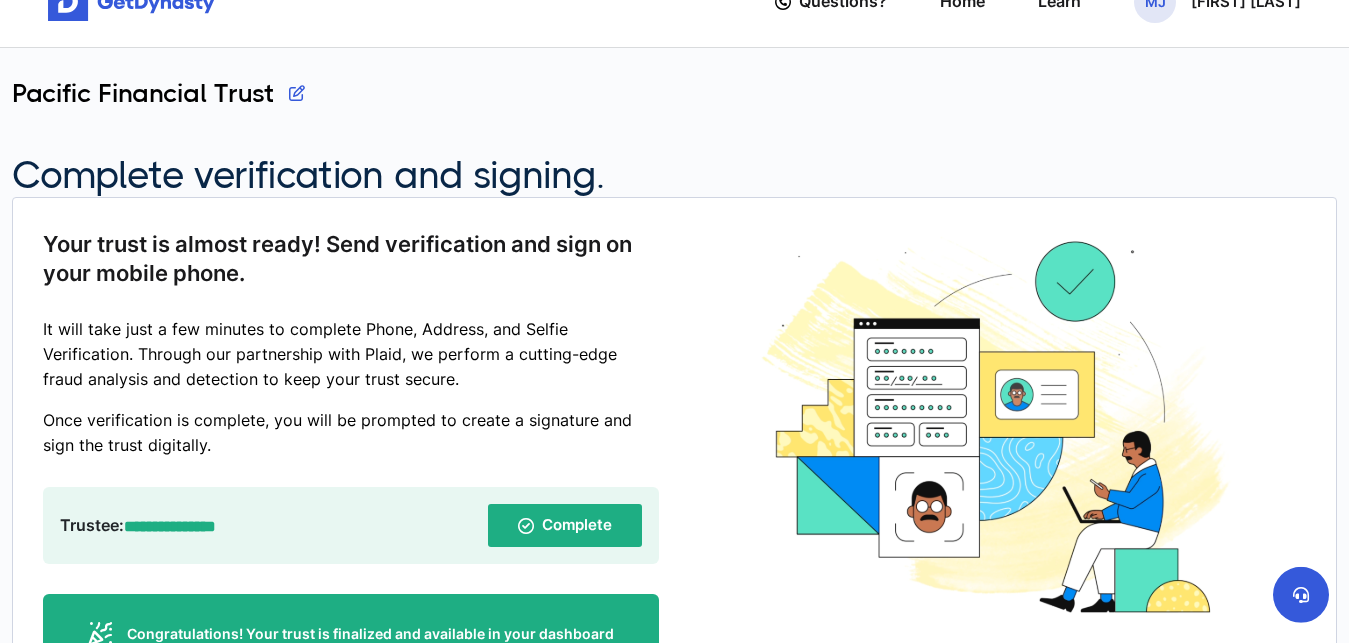 scroll, scrollTop: 0, scrollLeft: 0, axis: both 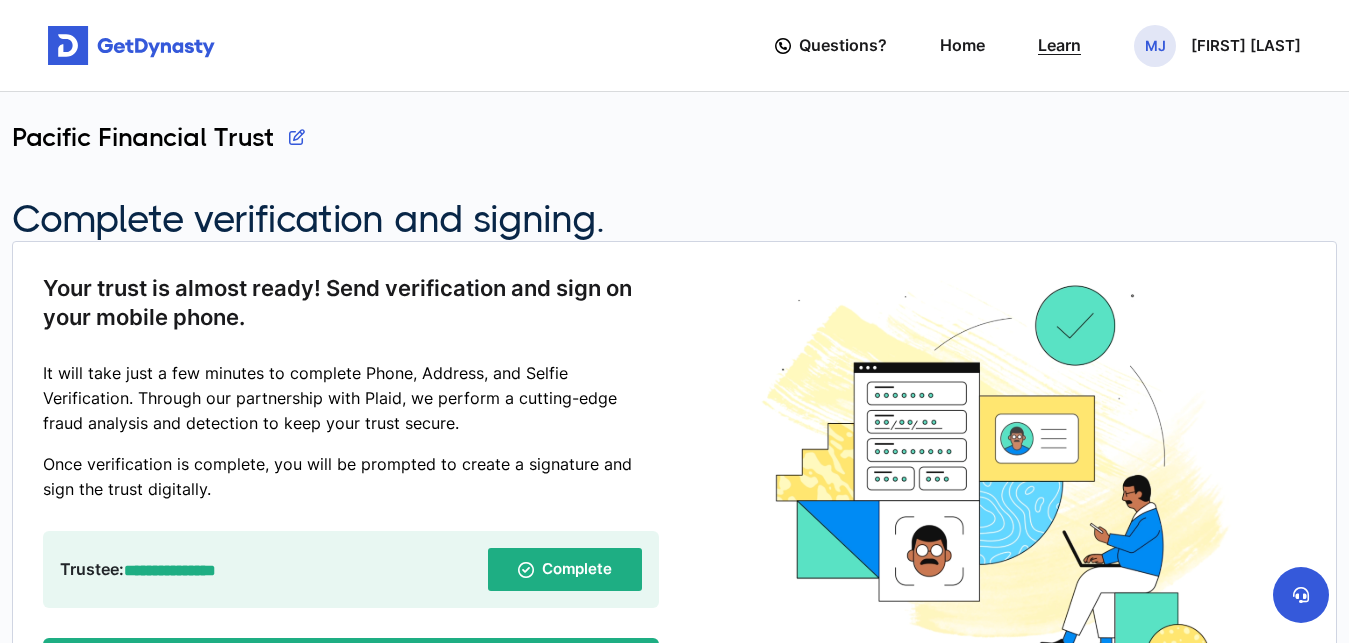 click on "Learn" at bounding box center (1059, 45) 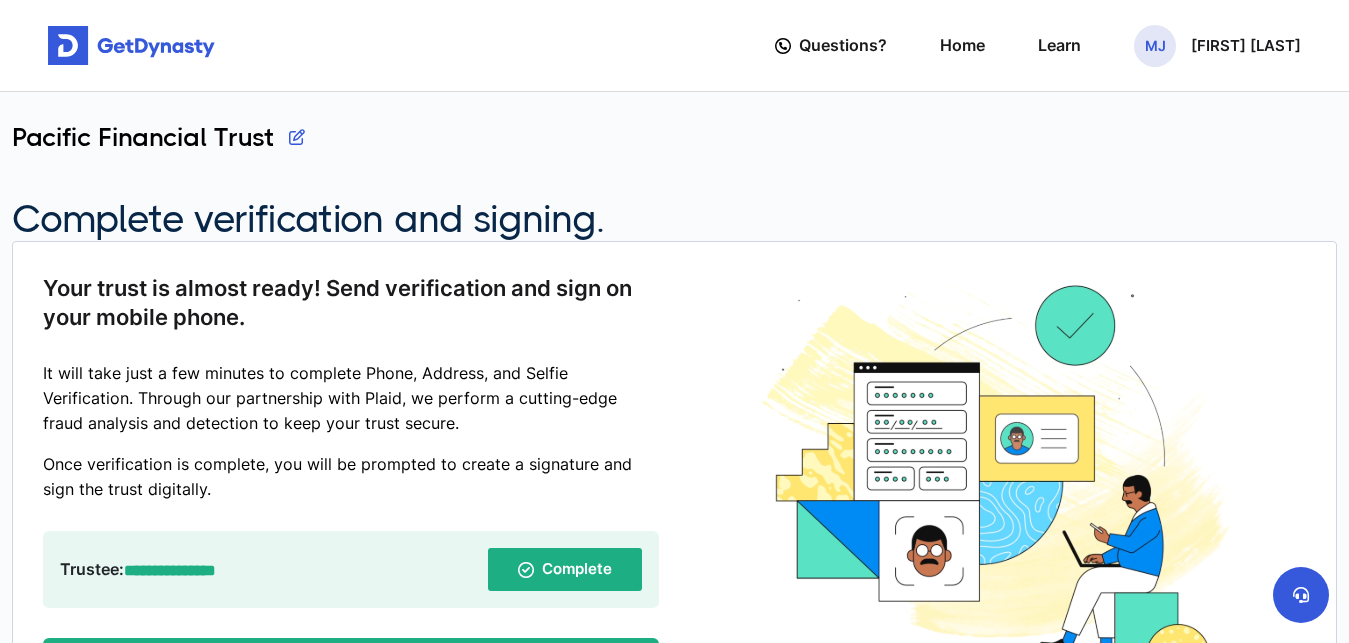 click on "Pacific Financial Trust" at bounding box center (674, 152) 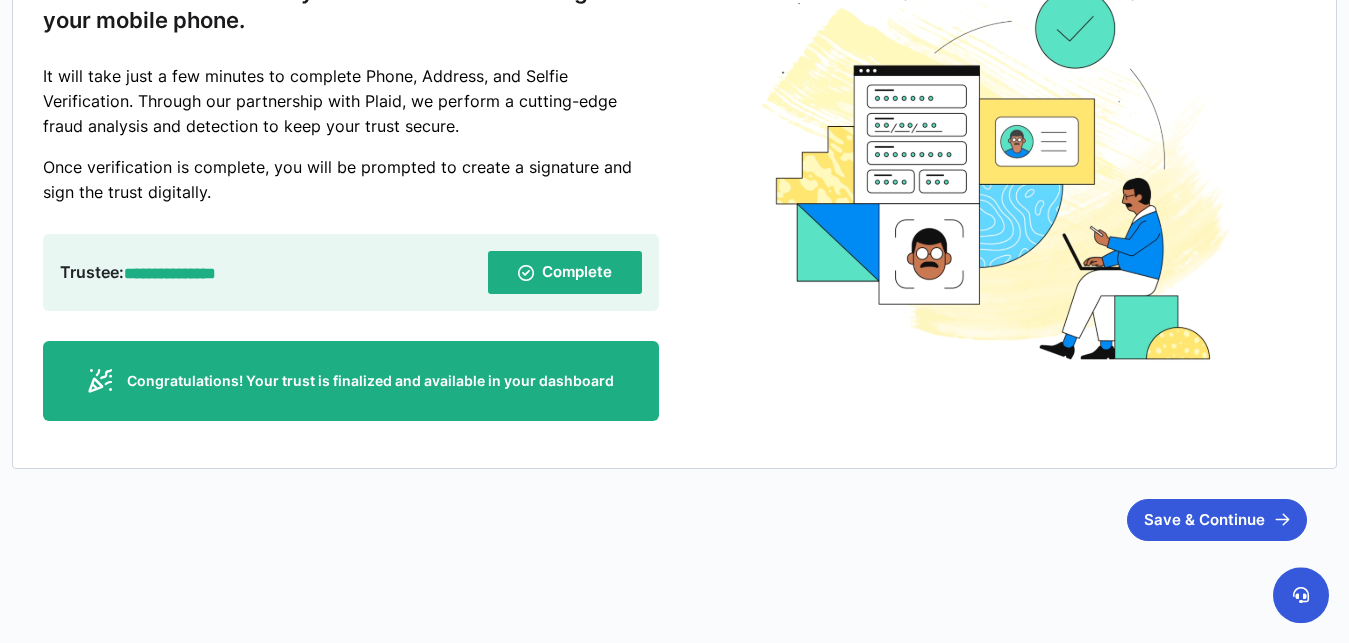scroll, scrollTop: 304, scrollLeft: 0, axis: vertical 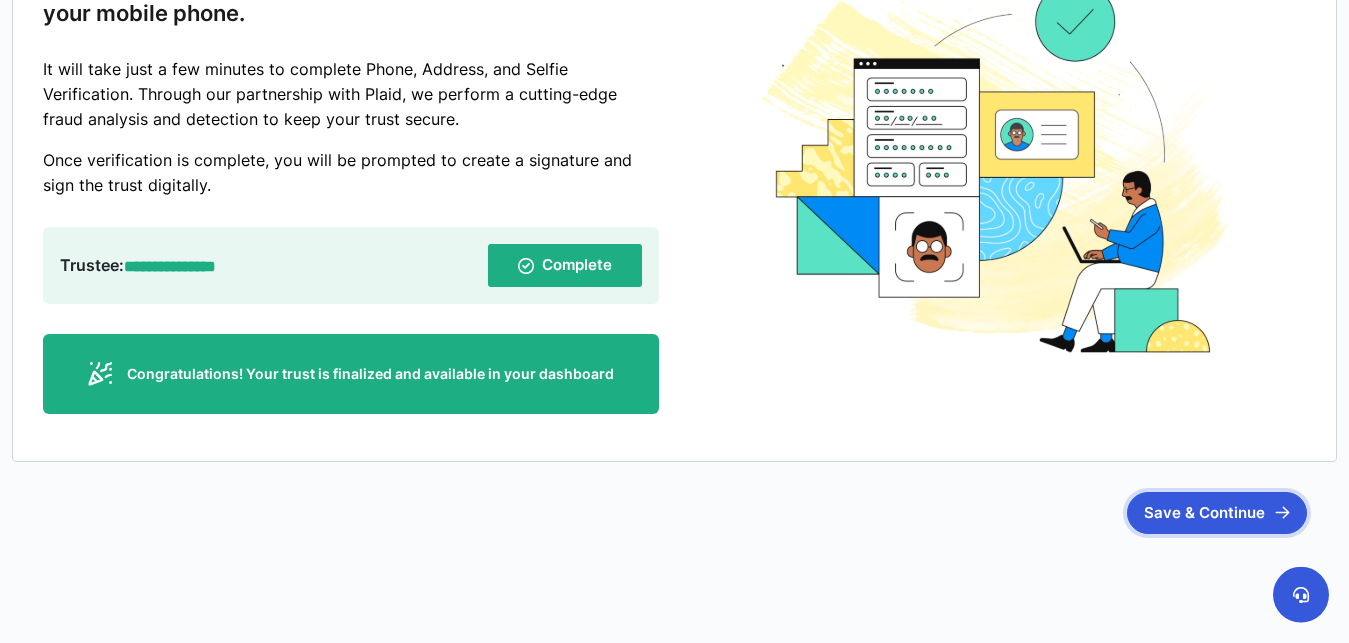 click on "Save & Continue" at bounding box center [1217, 513] 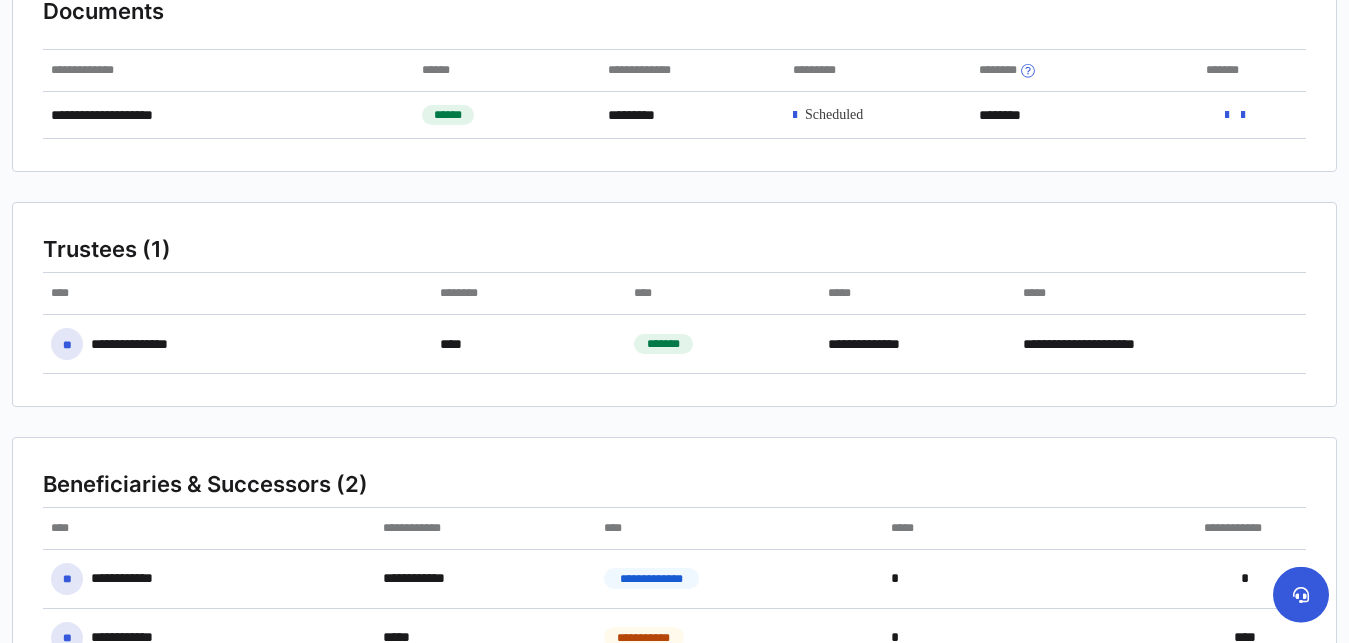 scroll, scrollTop: 0, scrollLeft: 0, axis: both 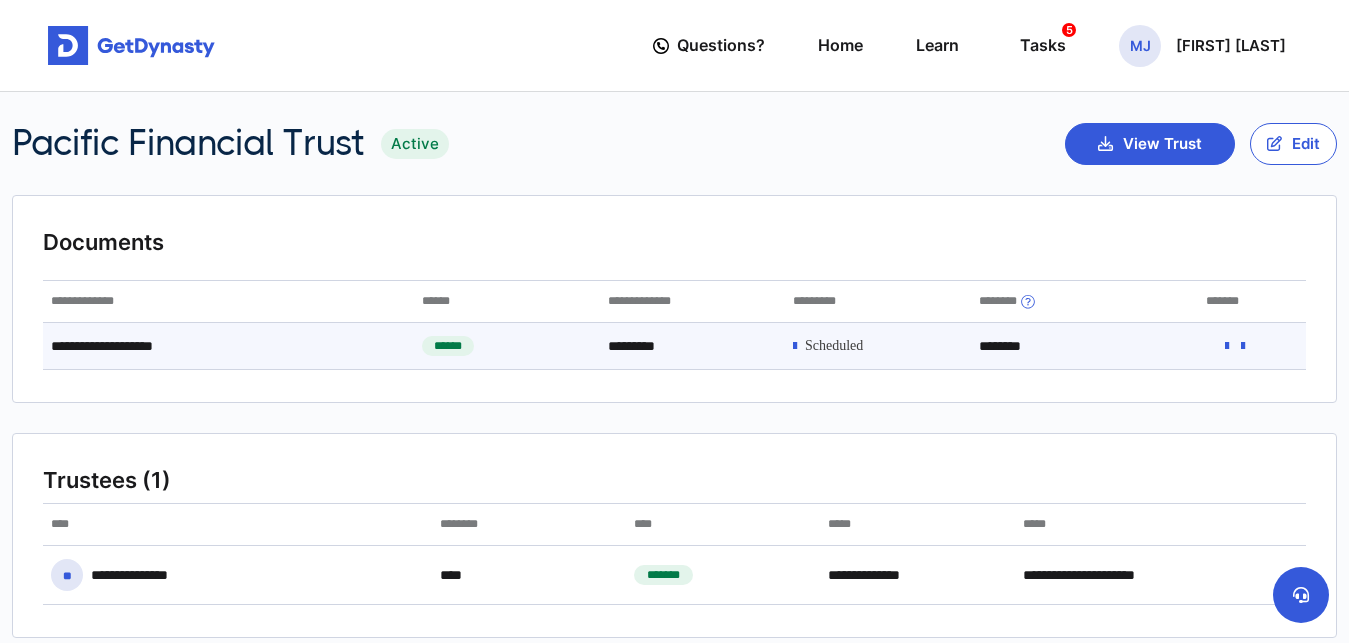 click at bounding box center [1227, 346] 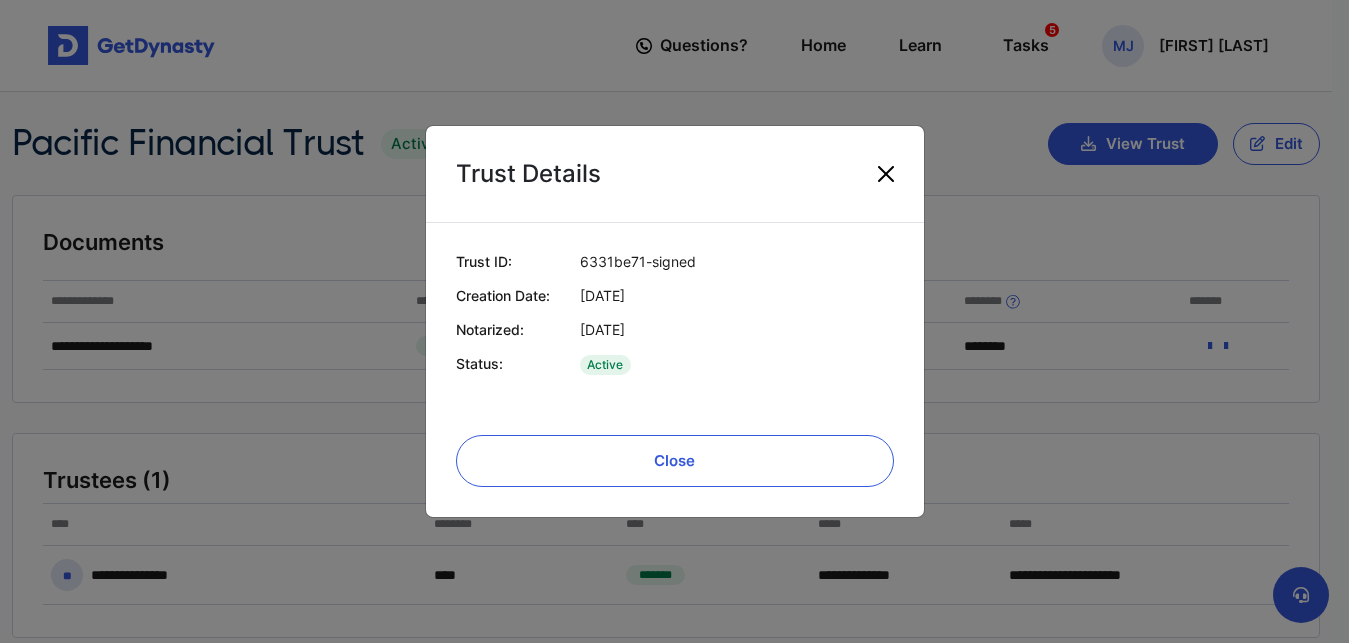 click at bounding box center [886, 174] 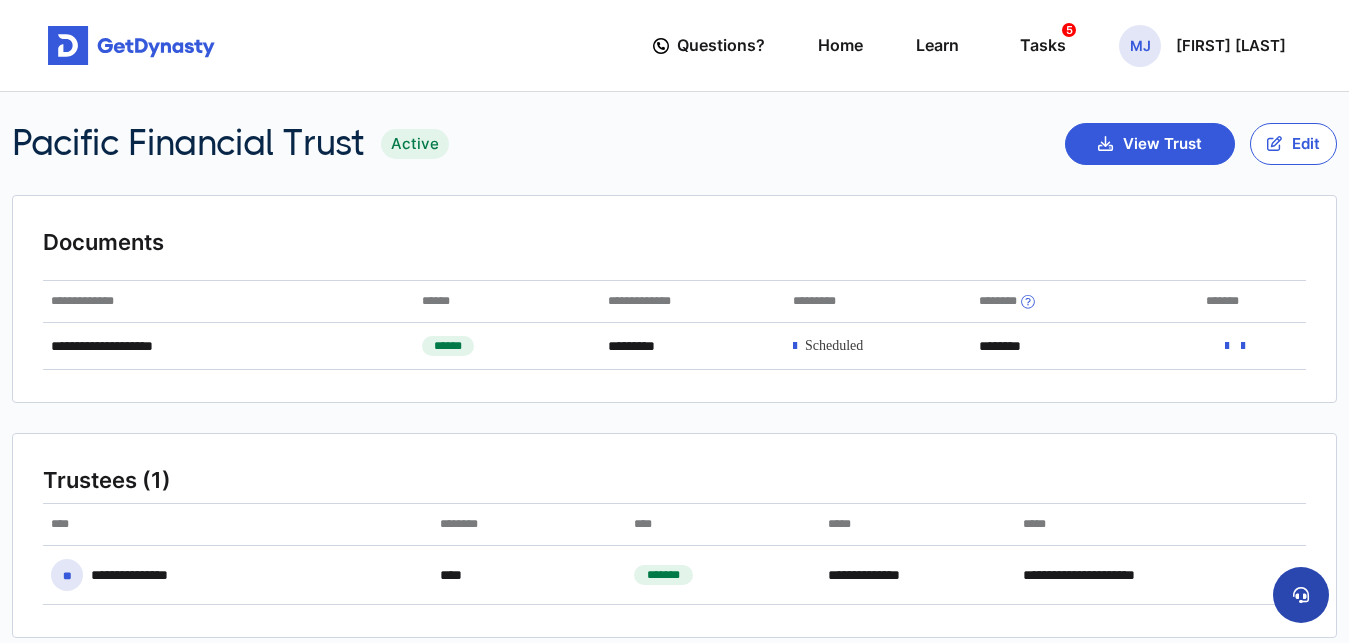 click at bounding box center (1301, 595) 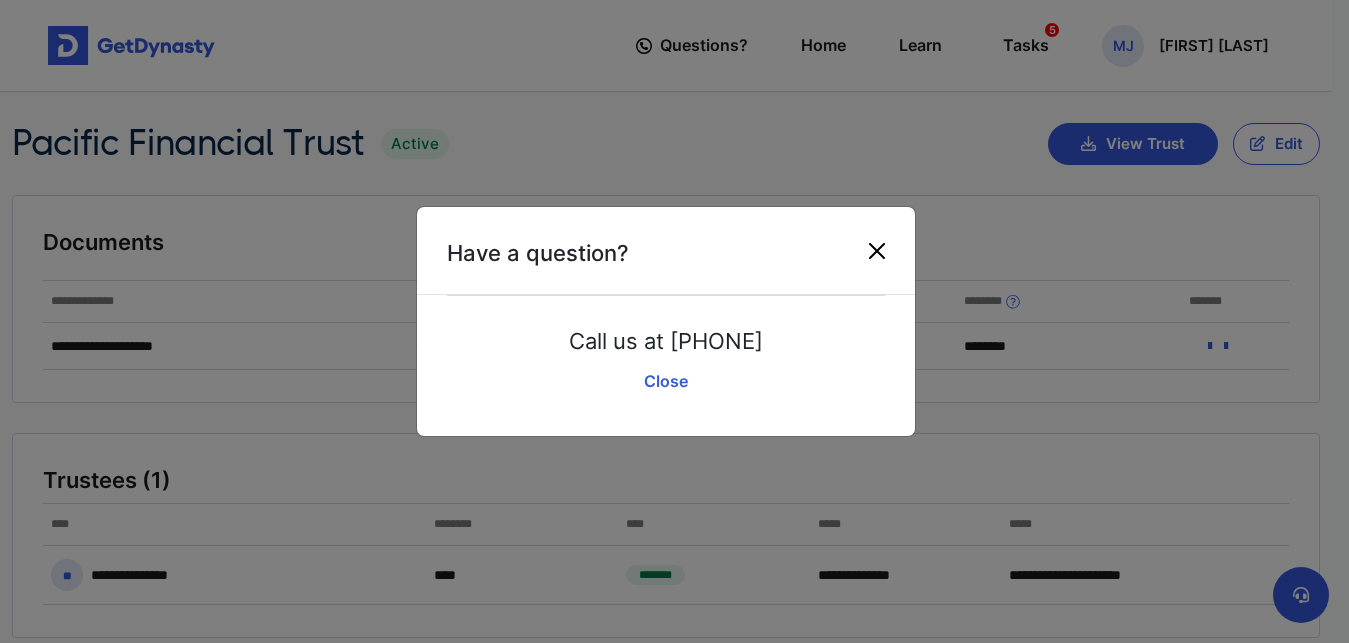 click at bounding box center (877, 251) 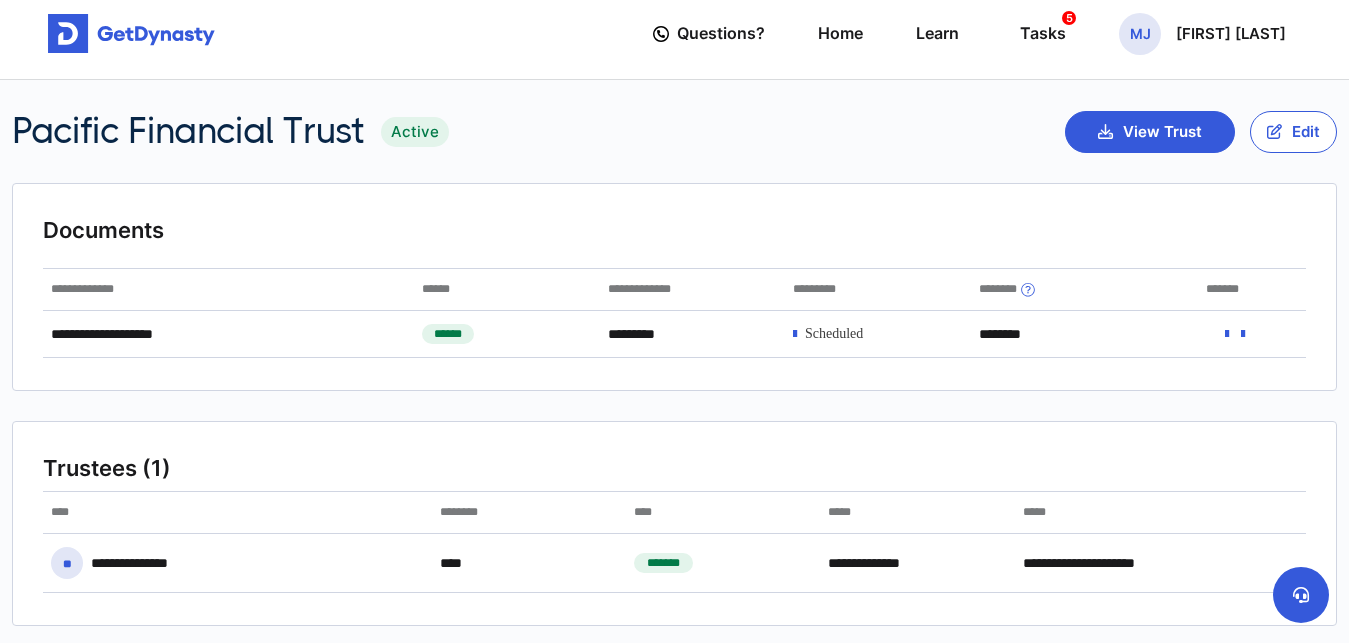 scroll, scrollTop: 0, scrollLeft: 0, axis: both 